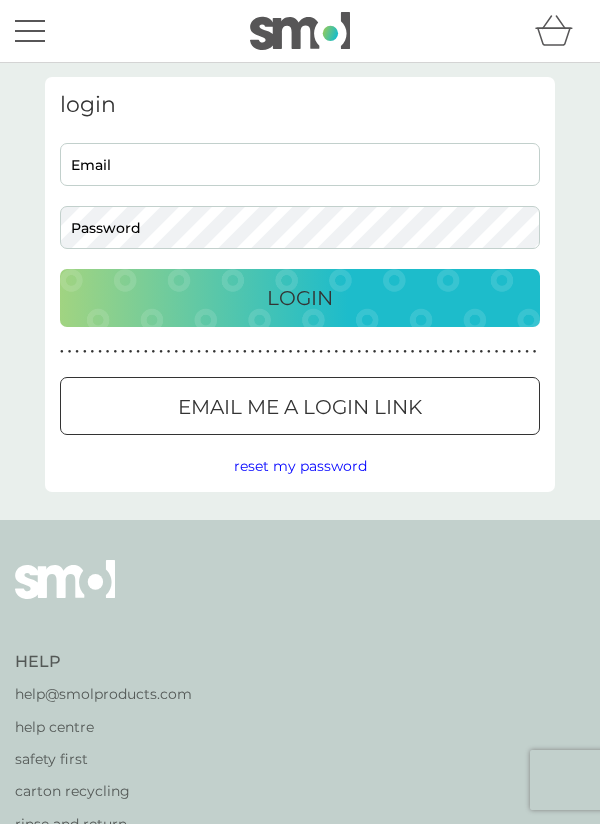 scroll, scrollTop: 0, scrollLeft: 0, axis: both 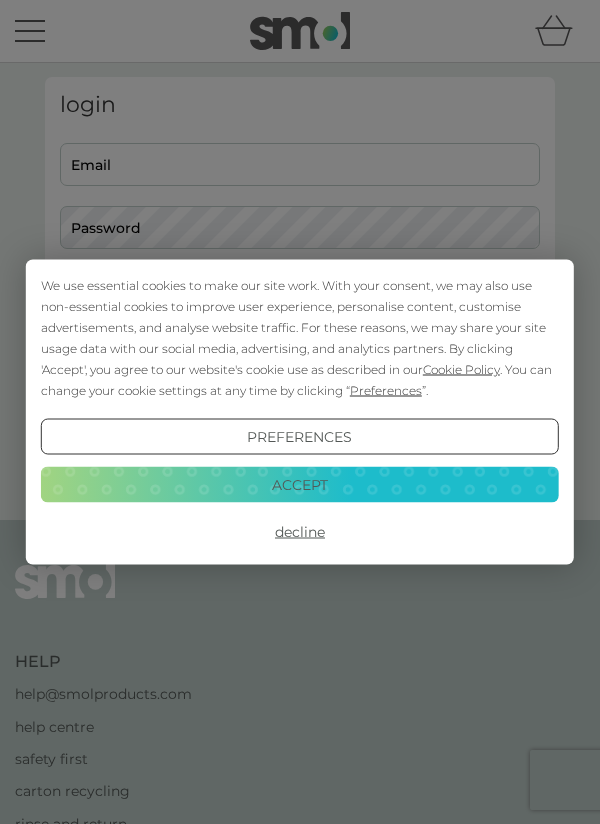 type on "laurettafieldz@gmail.com" 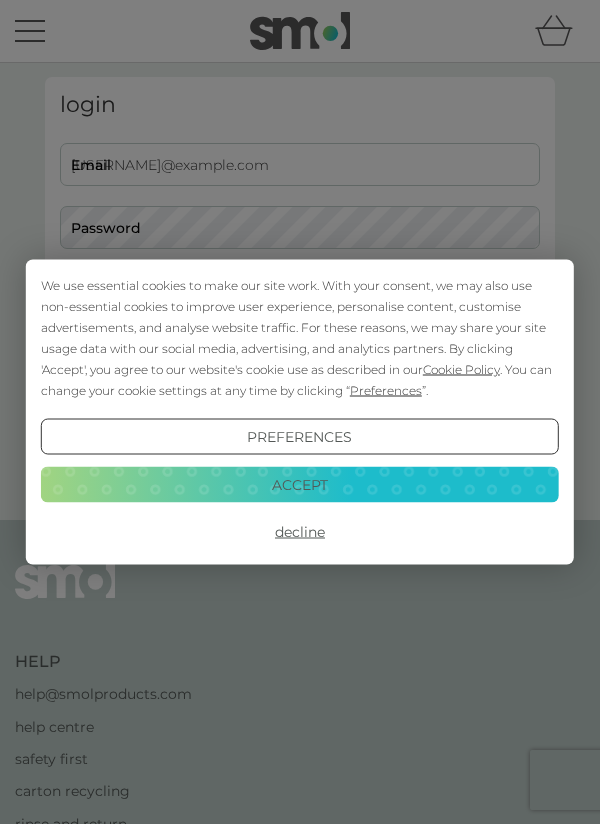 click on "Login" at bounding box center (300, 298) 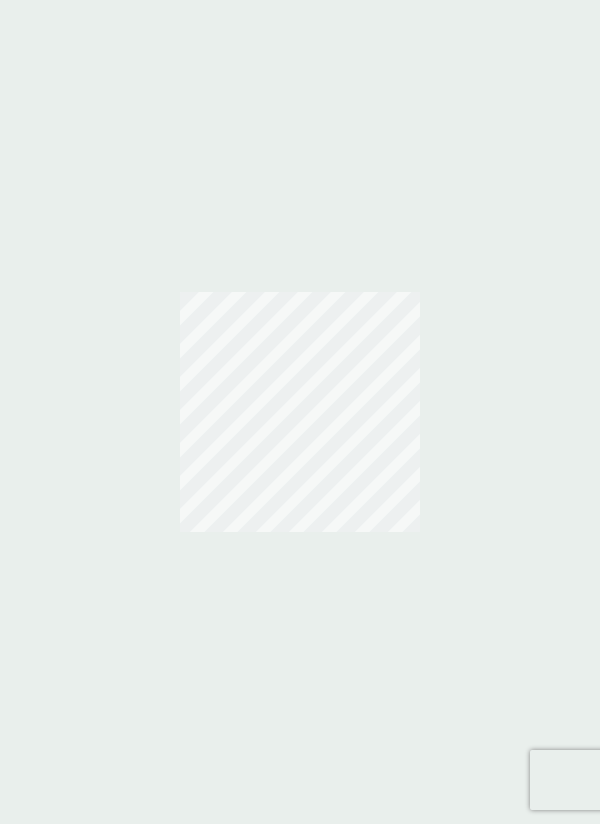 scroll, scrollTop: 0, scrollLeft: 0, axis: both 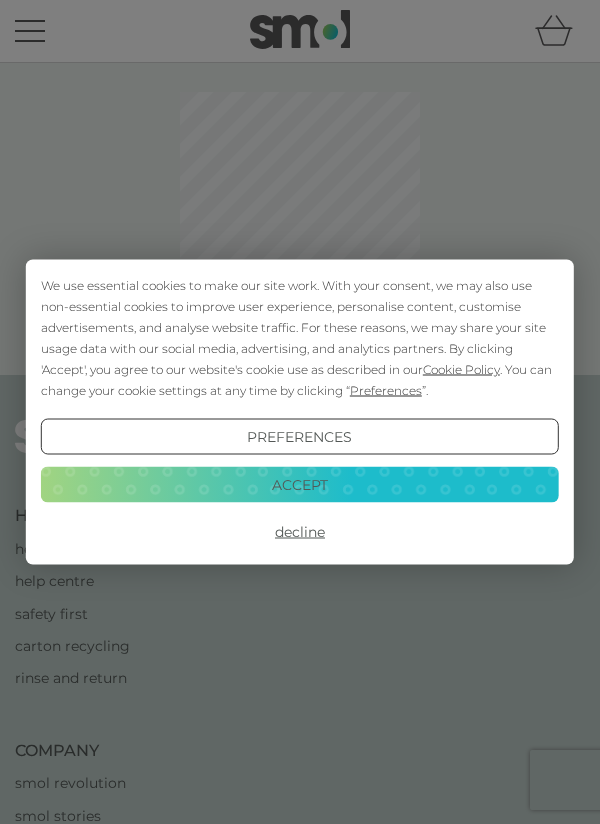 click on "Accept" at bounding box center [300, 484] 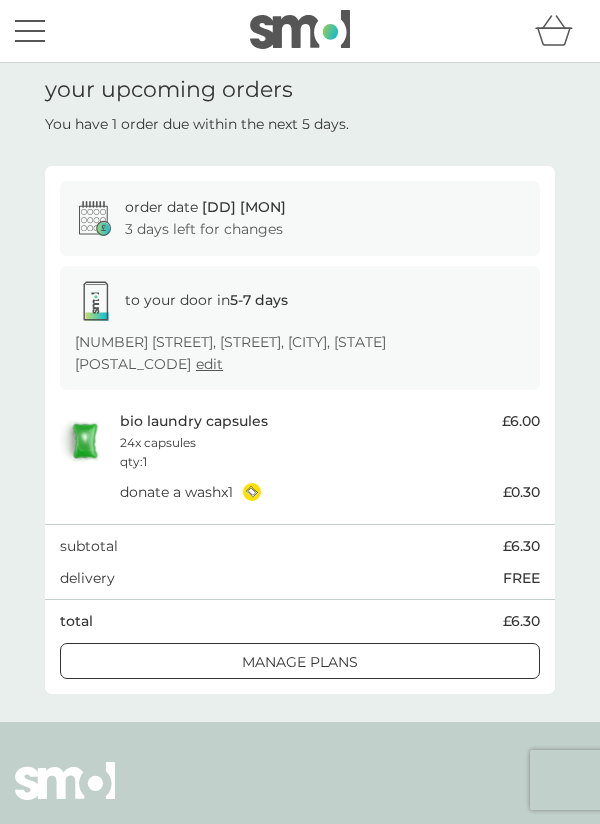 scroll, scrollTop: 0, scrollLeft: 0, axis: both 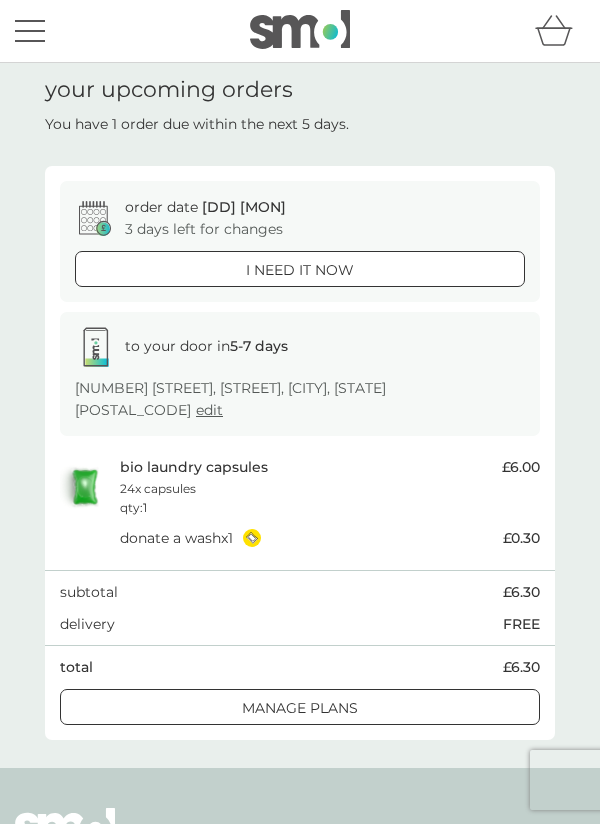 click on "qty :  1" at bounding box center (133, 507) 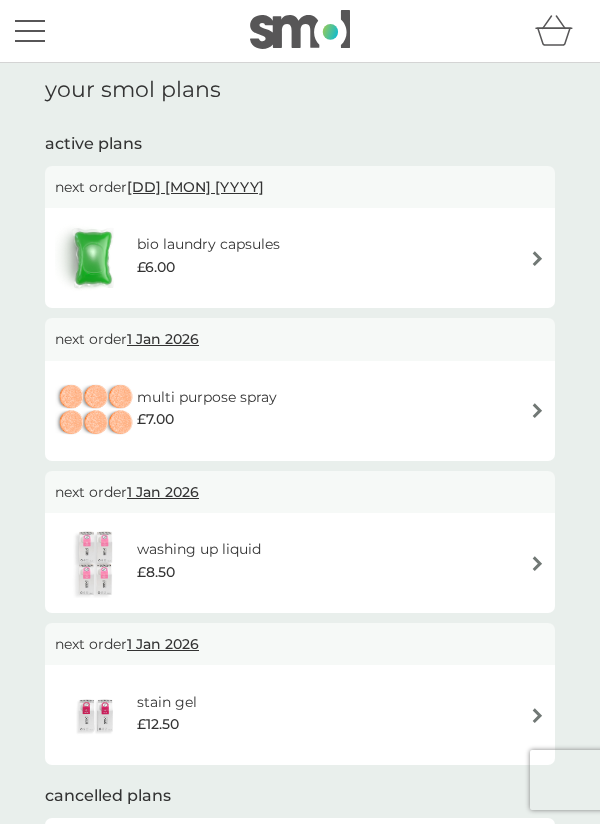 click at bounding box center [537, 258] 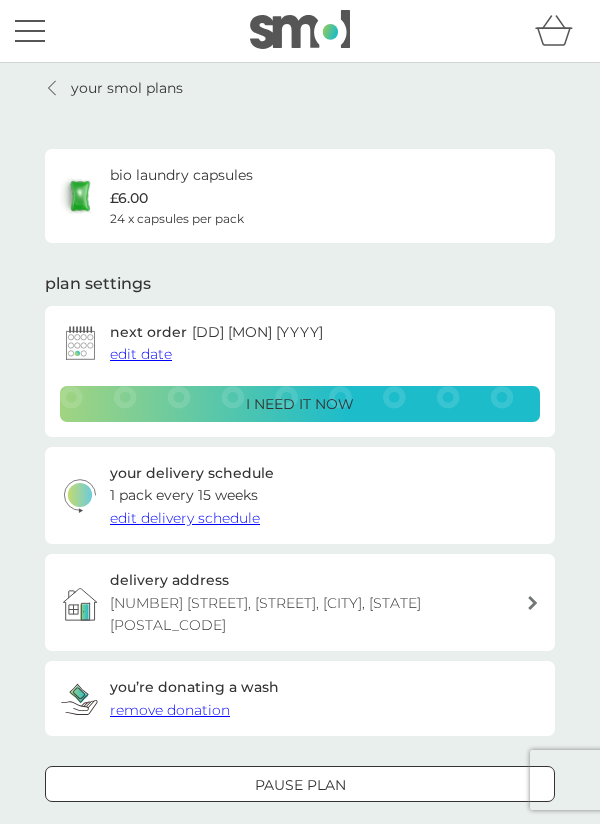 click on "edit delivery schedule" at bounding box center (185, 518) 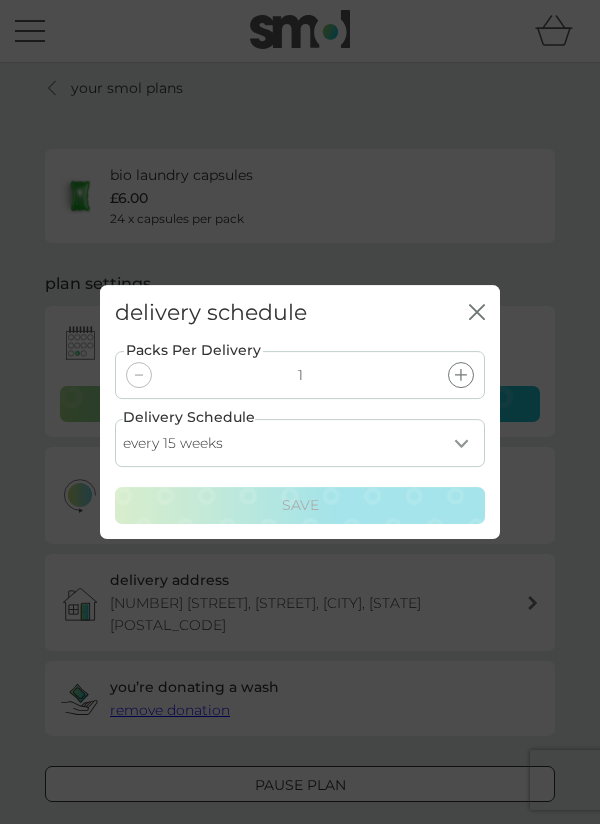 click at bounding box center (461, 376) 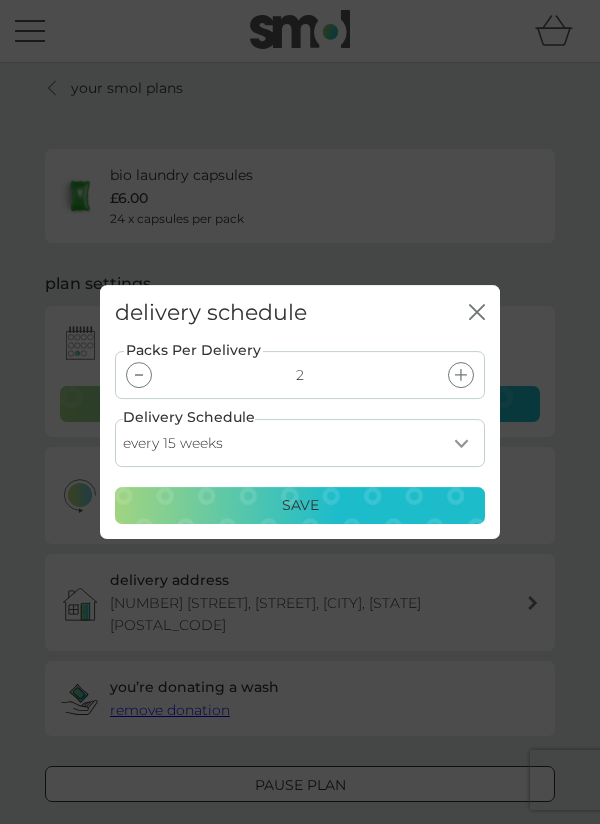 click on "Save" at bounding box center (300, 506) 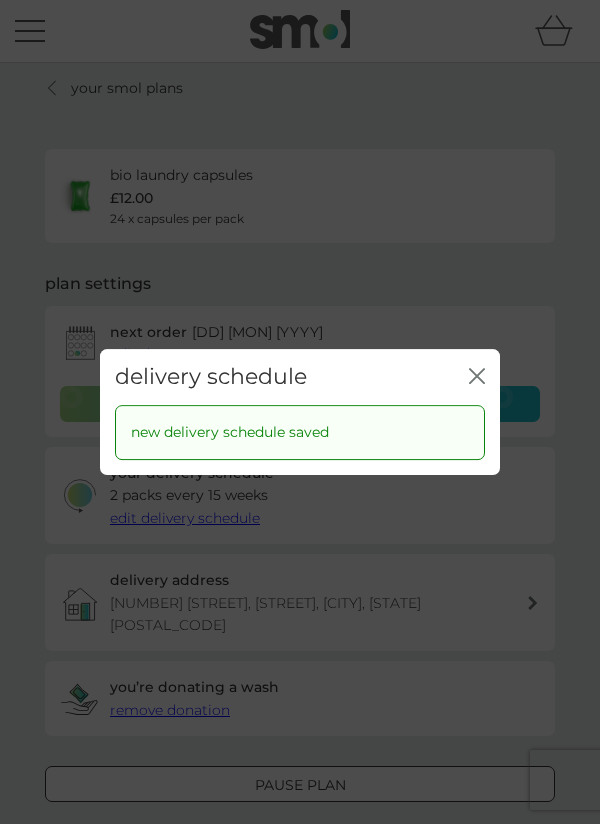 click on "close" 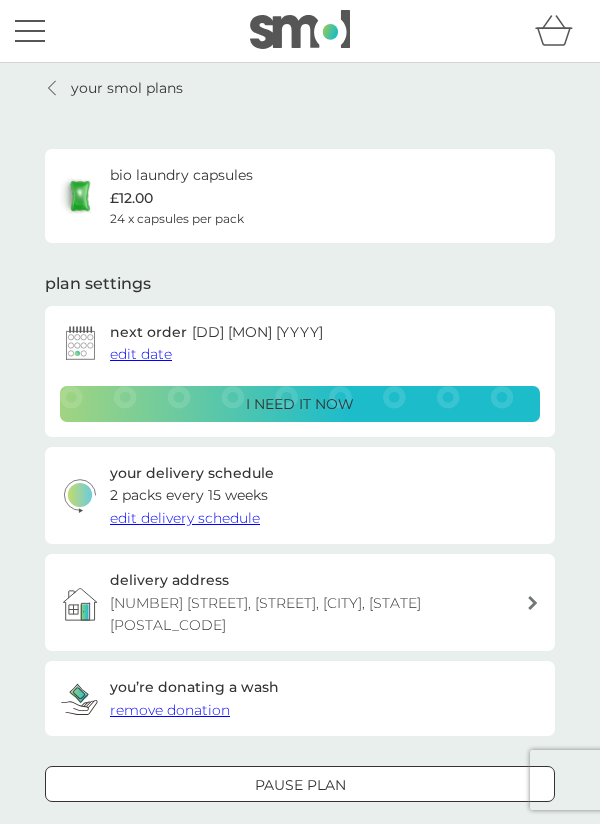click on "your smol plans" at bounding box center (114, 88) 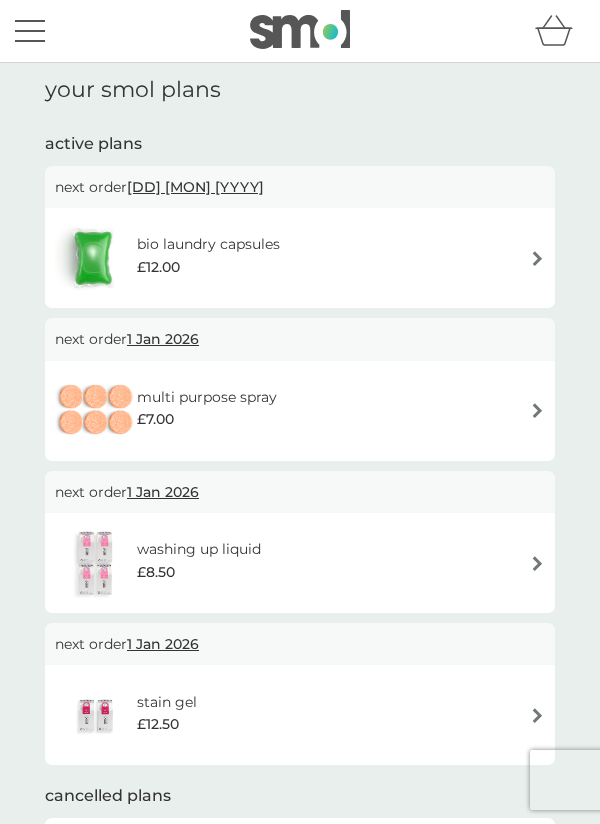click at bounding box center (537, 258) 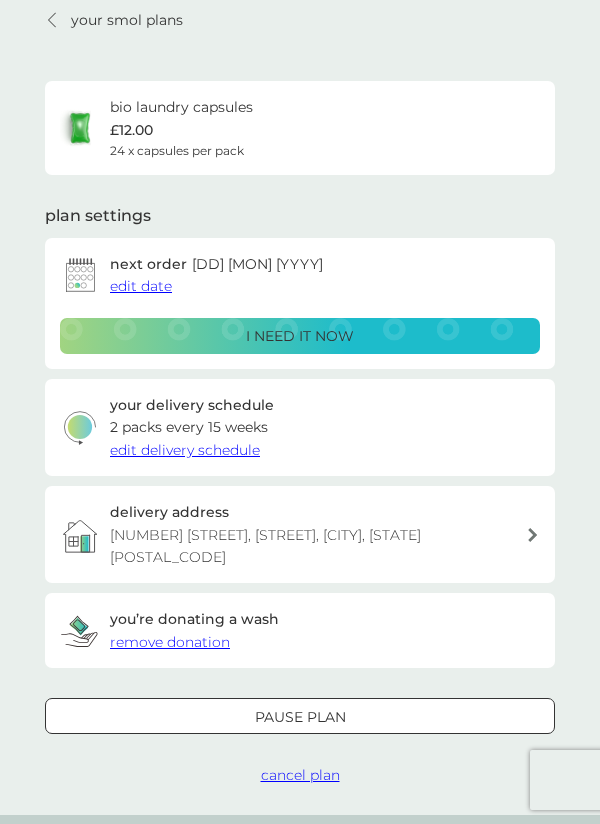 scroll, scrollTop: 67, scrollLeft: 0, axis: vertical 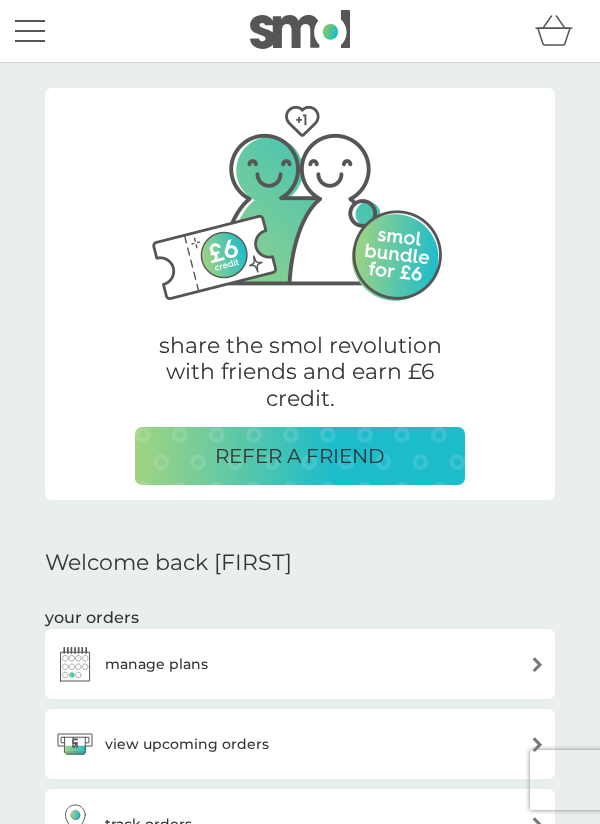click at bounding box center [30, 31] 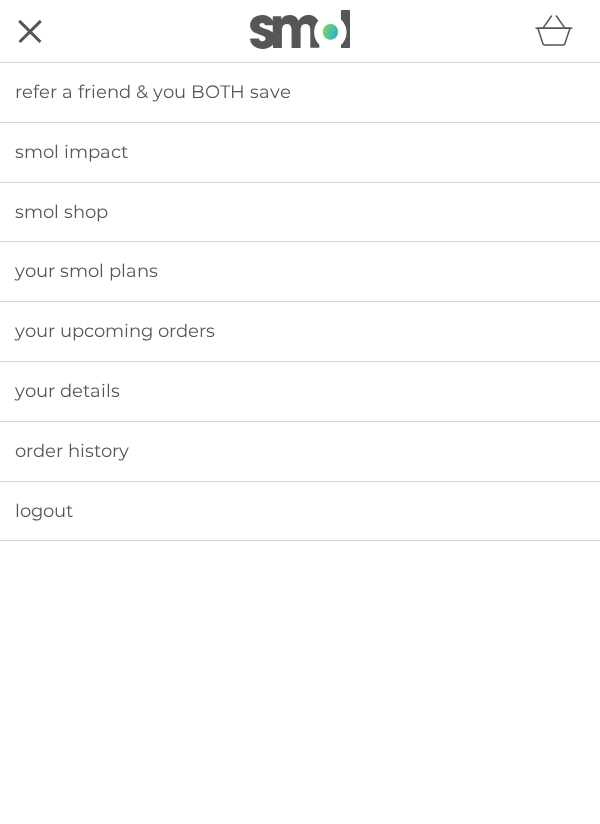 click on "logout" at bounding box center (44, 511) 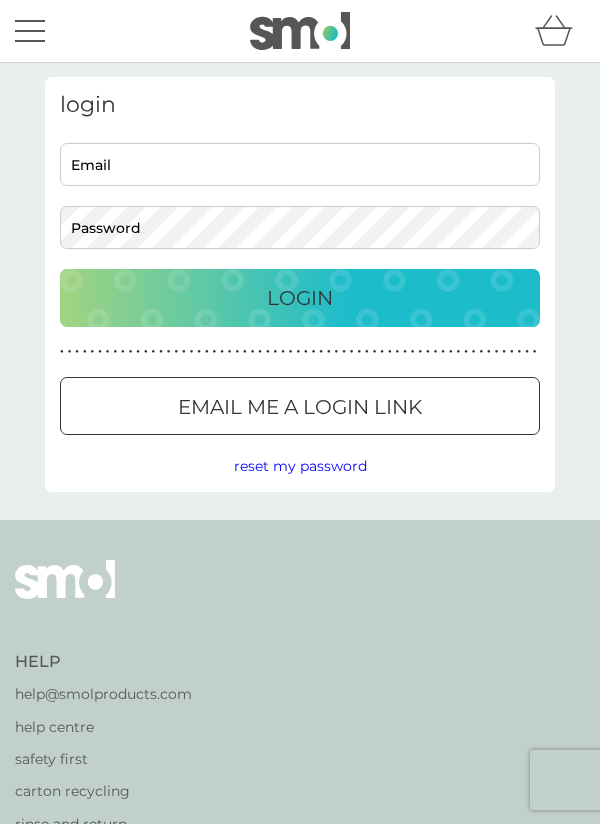 scroll, scrollTop: 0, scrollLeft: 0, axis: both 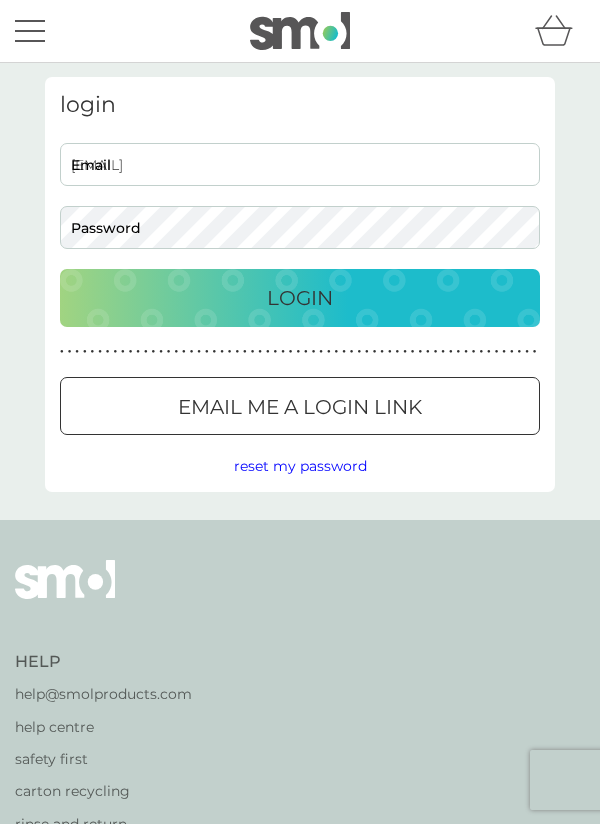 click on "Login" at bounding box center (300, 298) 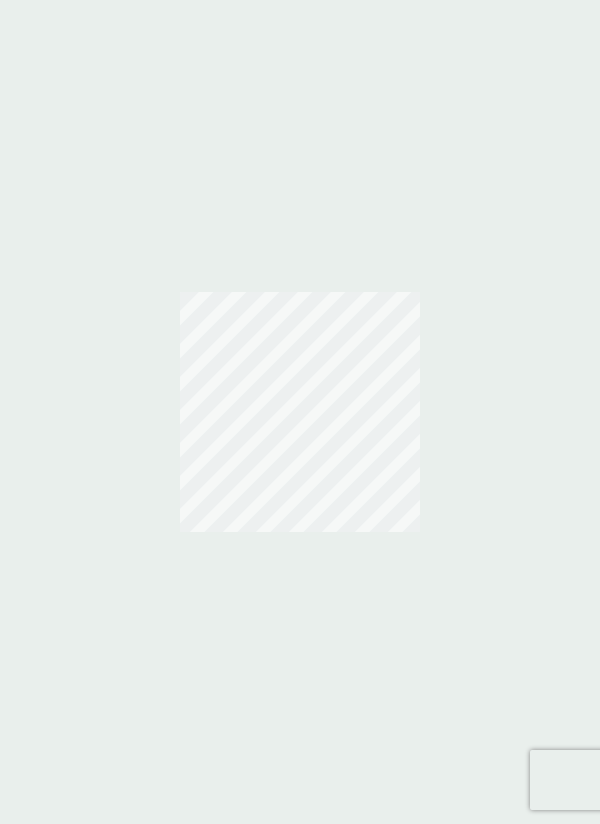 scroll, scrollTop: 0, scrollLeft: 0, axis: both 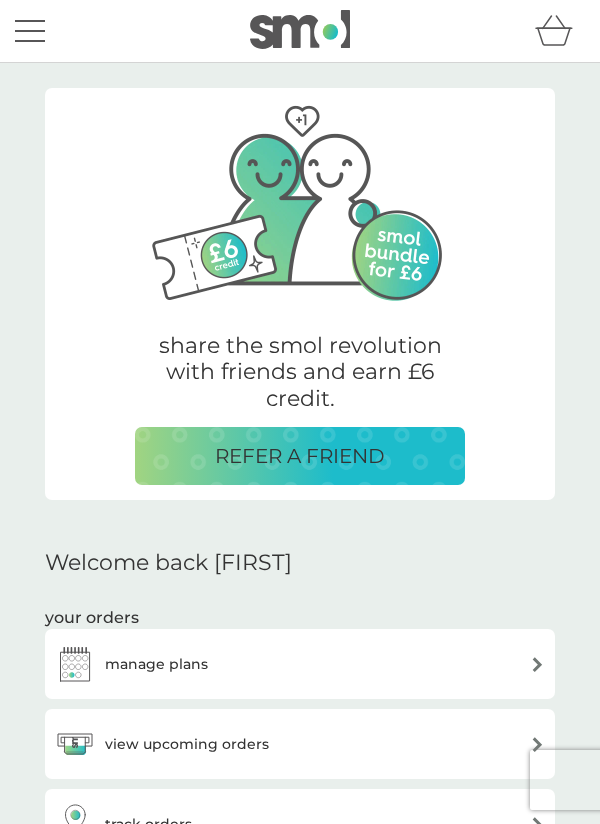 click on "view upcoming orders" at bounding box center [300, 744] 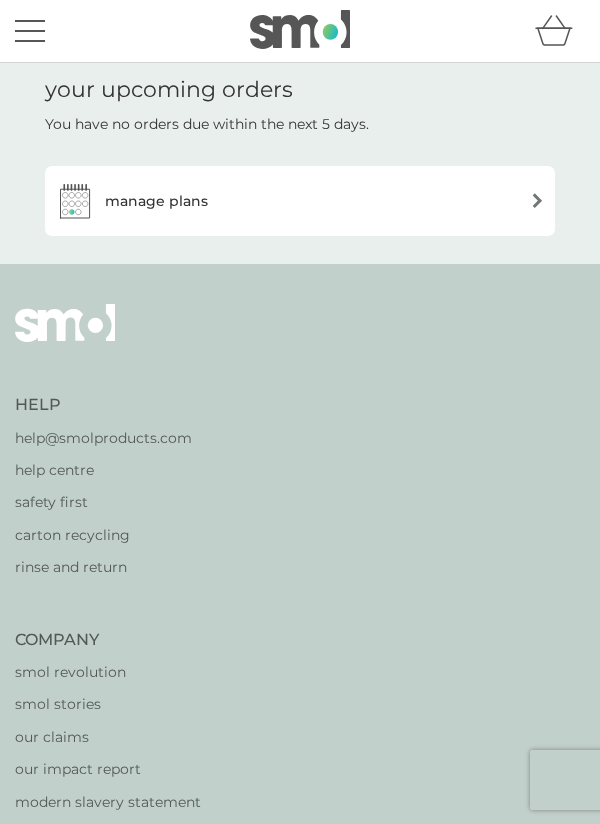 click at bounding box center (537, 200) 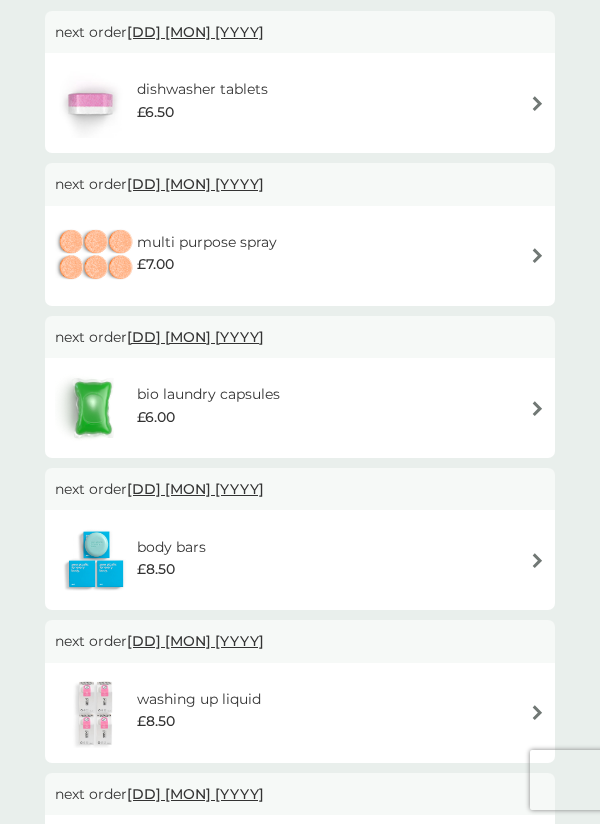 scroll, scrollTop: 0, scrollLeft: 0, axis: both 